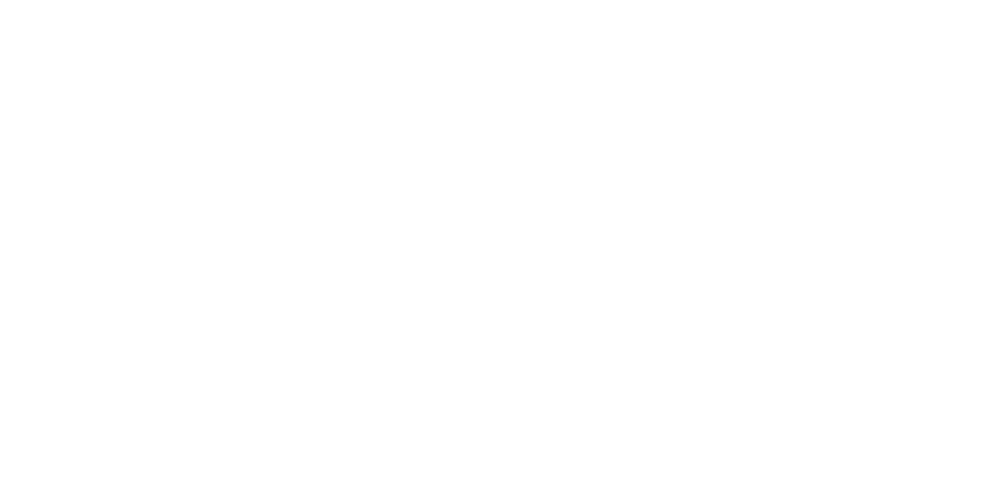 scroll, scrollTop: 0, scrollLeft: 0, axis: both 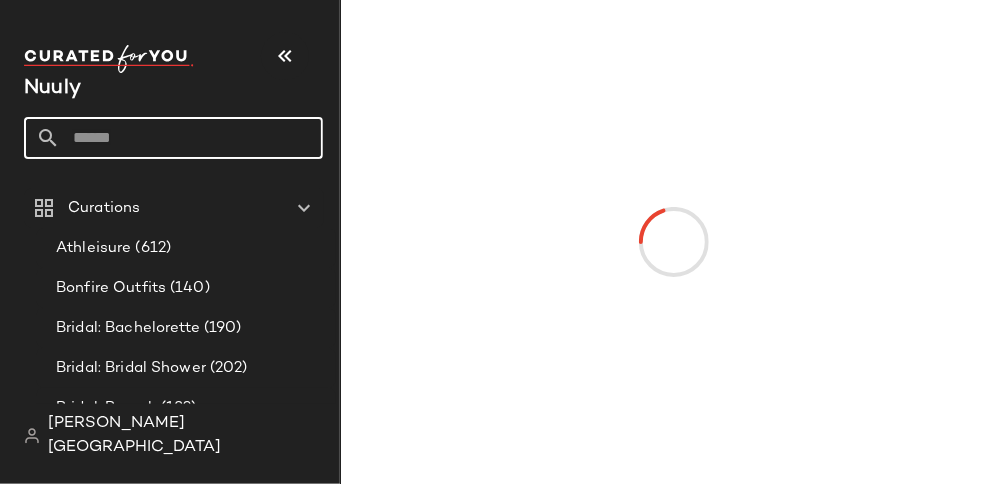 click 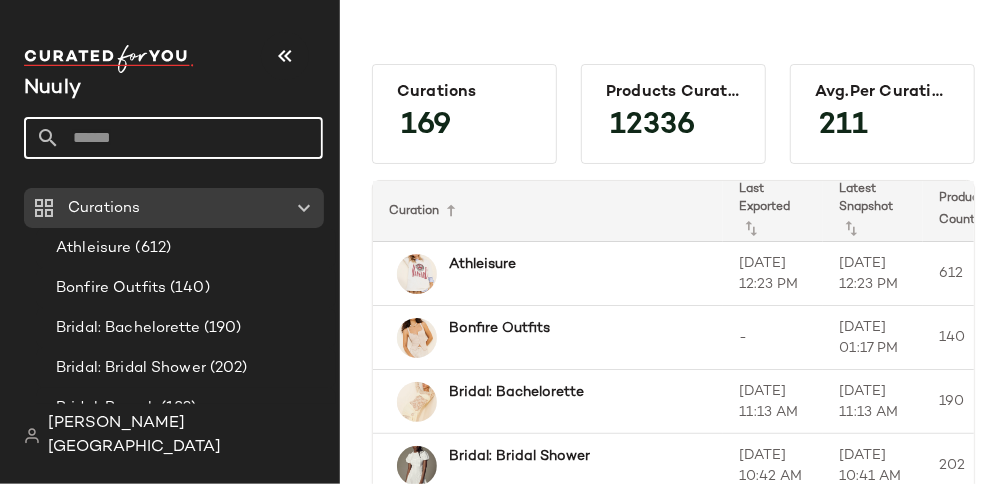 click 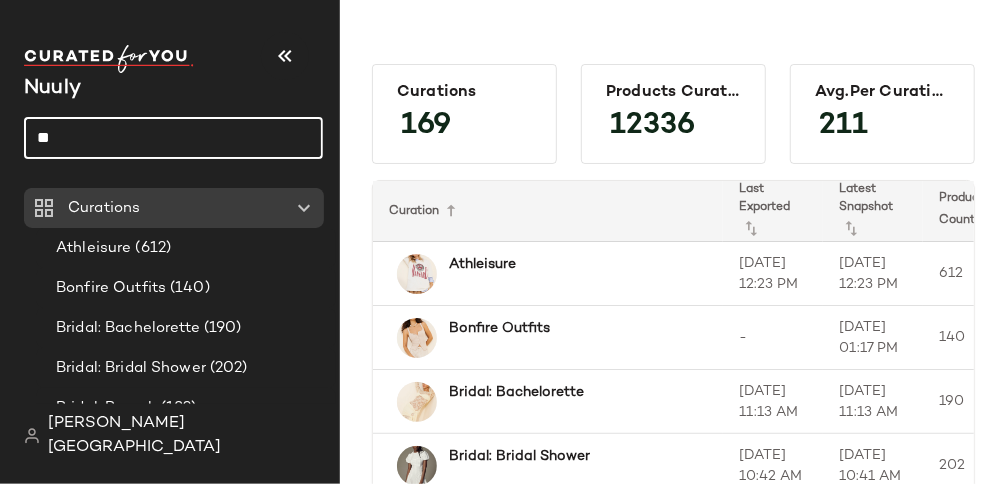 type on "*" 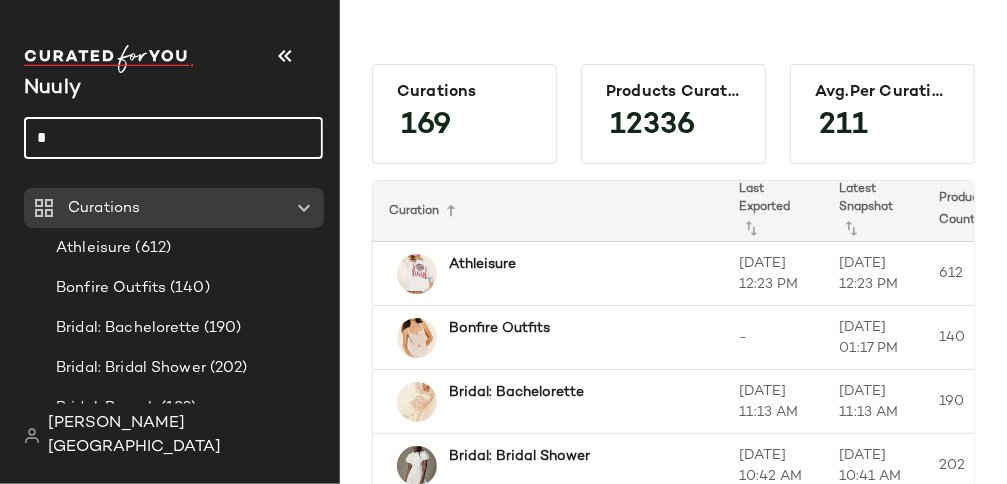 type 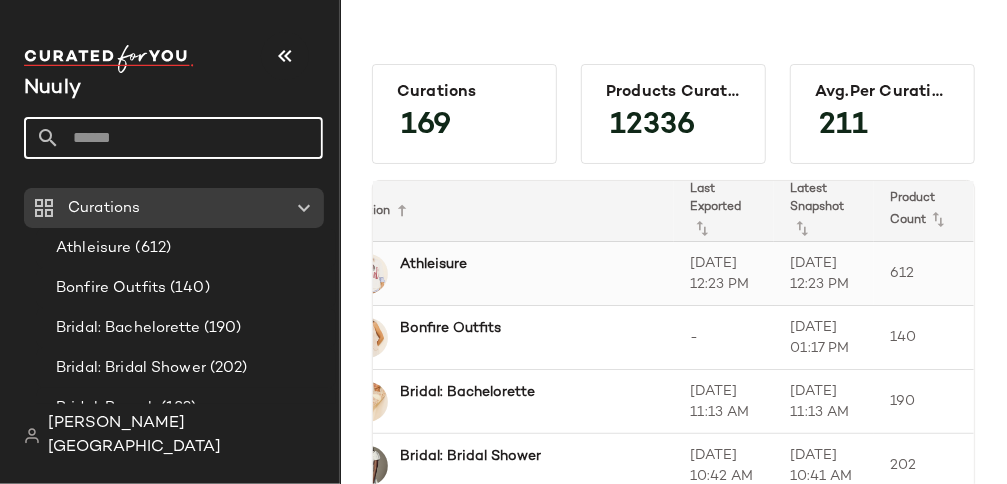 scroll, scrollTop: 0, scrollLeft: 0, axis: both 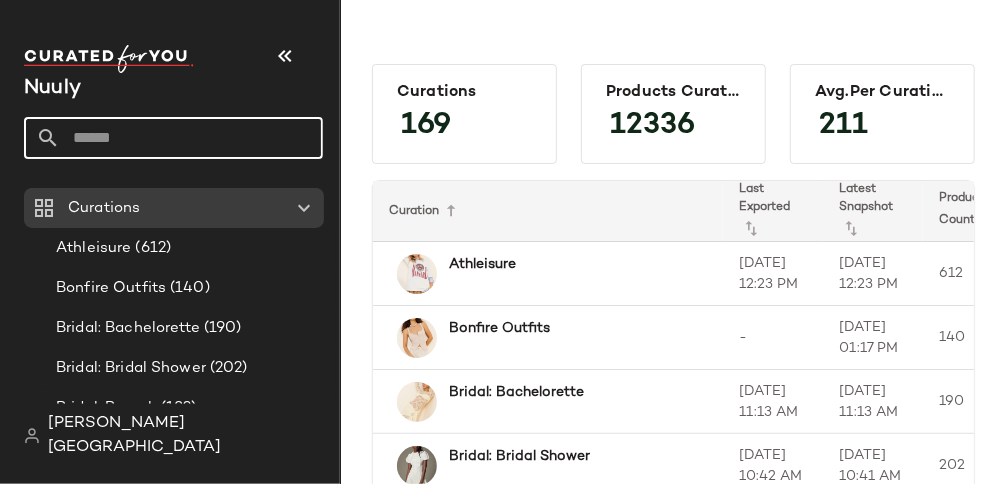 click 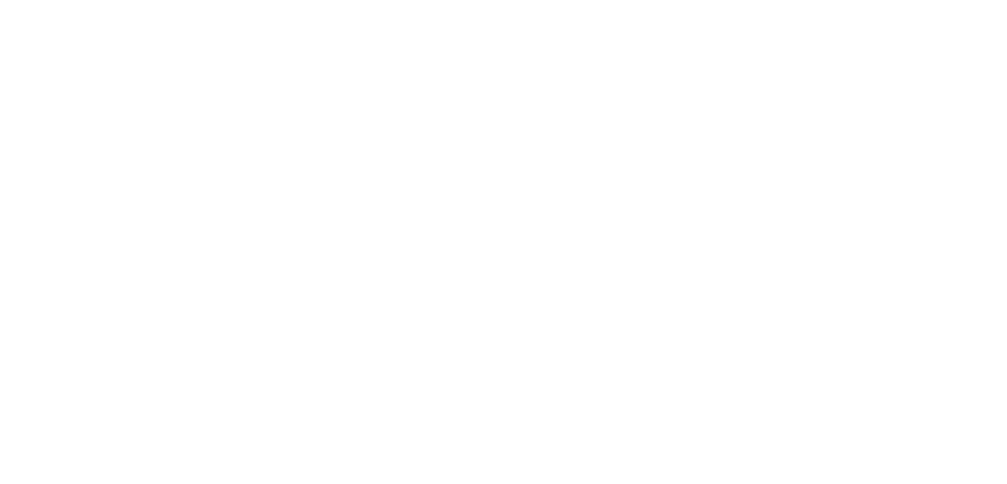 scroll, scrollTop: 0, scrollLeft: 0, axis: both 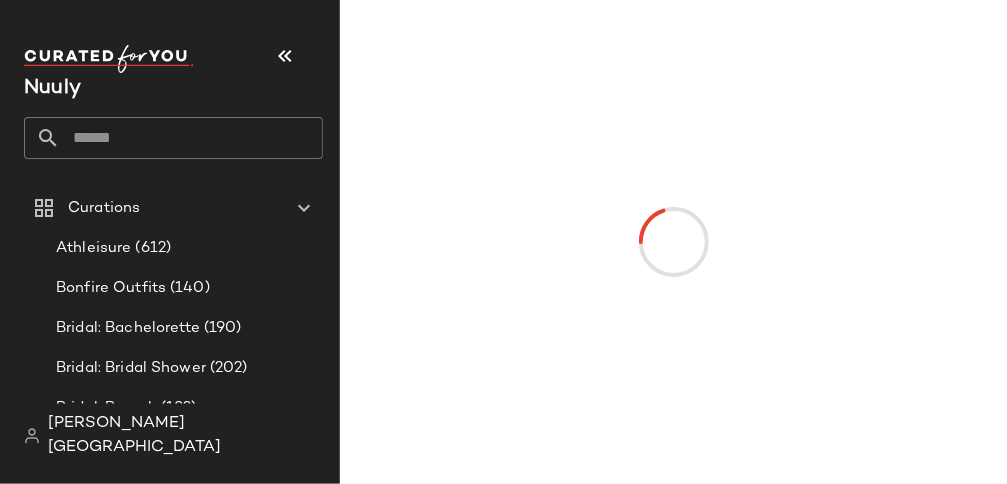 click 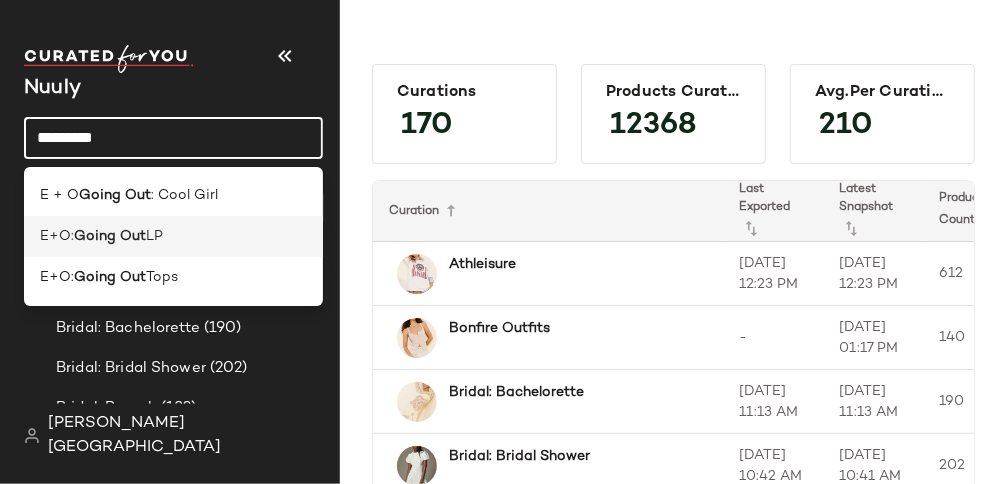 type on "*********" 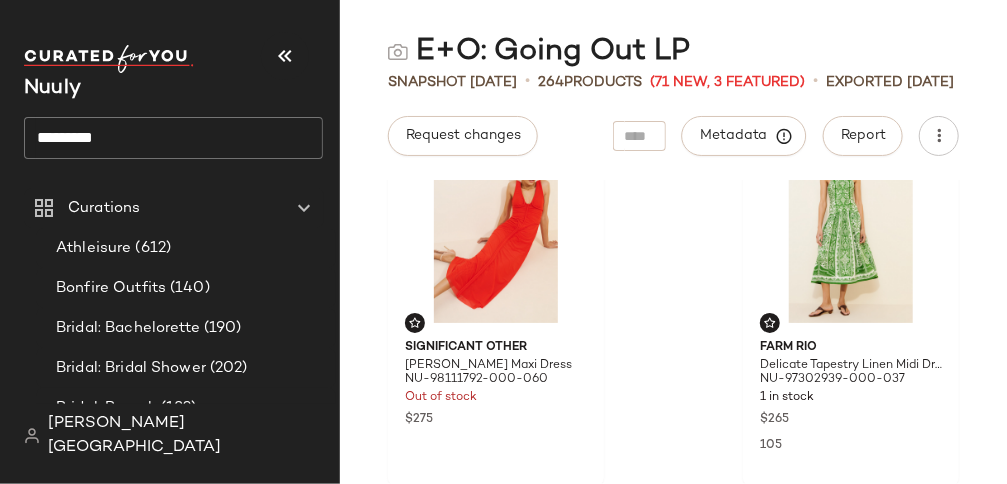 scroll, scrollTop: 0, scrollLeft: 0, axis: both 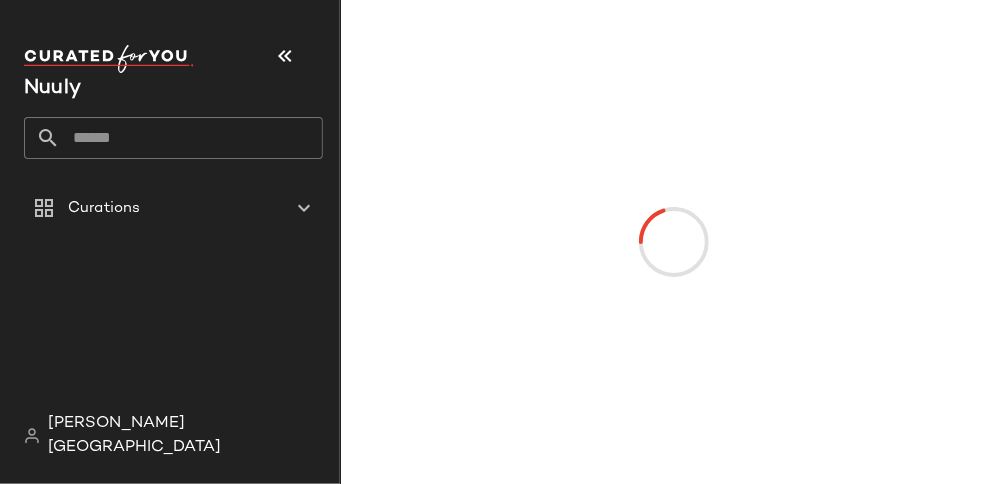 click 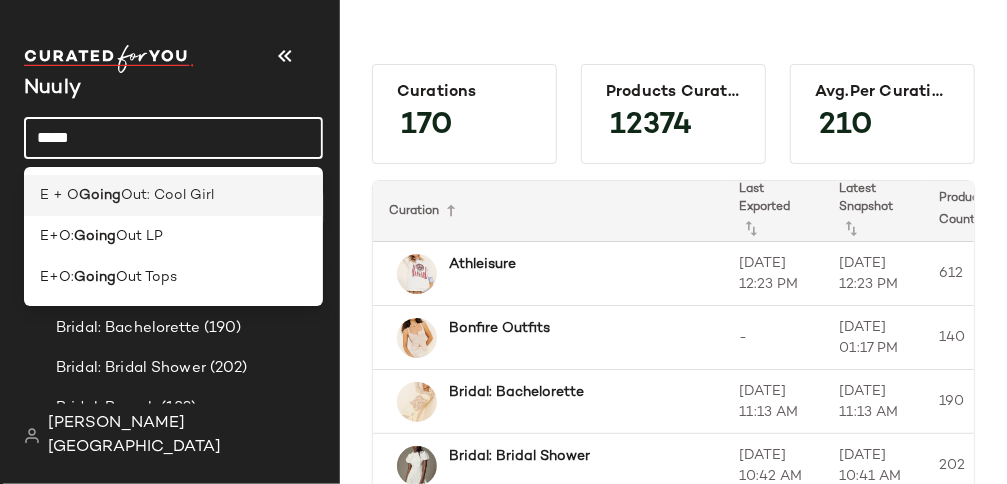 type on "*****" 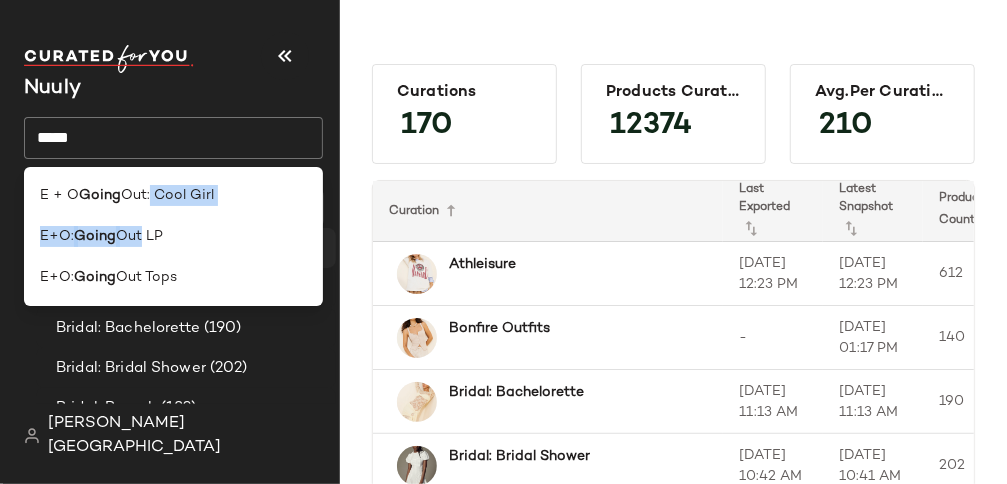 drag, startPoint x: 150, startPoint y: 194, endPoint x: 138, endPoint y: 242, distance: 49.47727 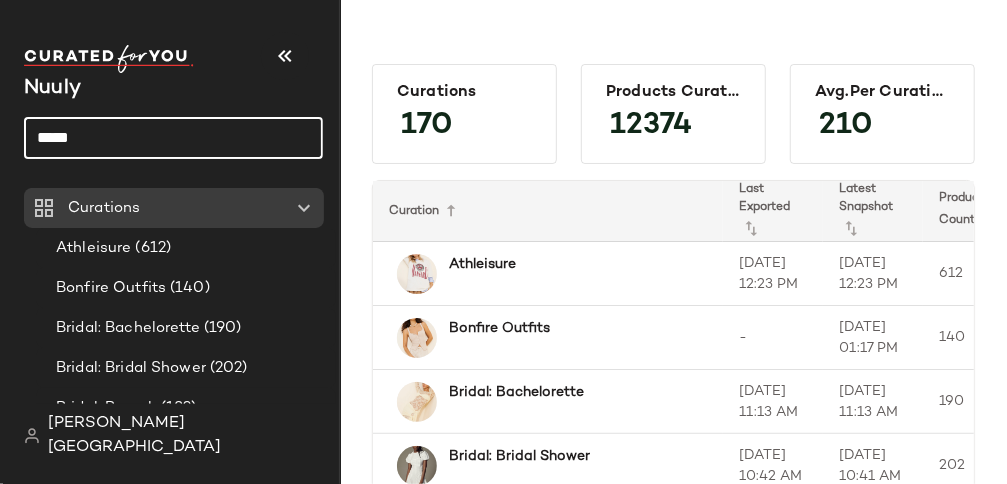 click on "*****" 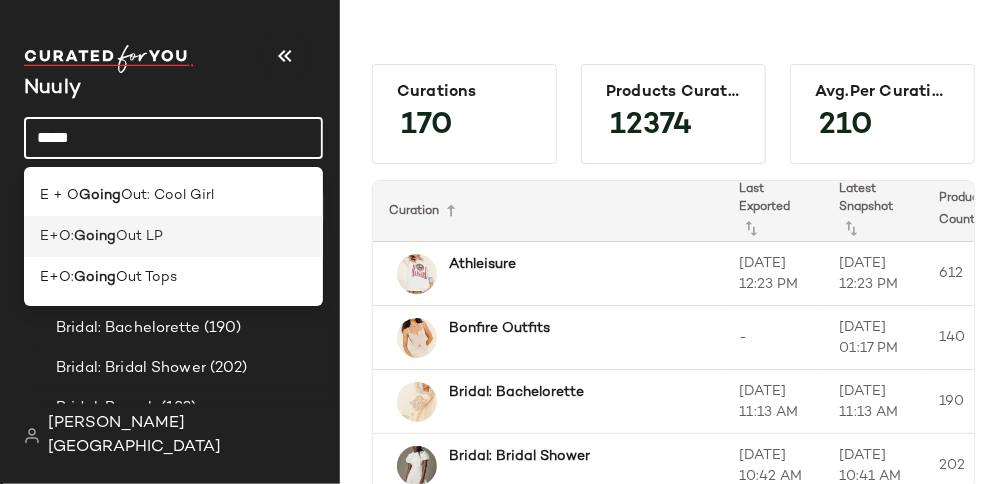 click on "Out LP" at bounding box center (139, 236) 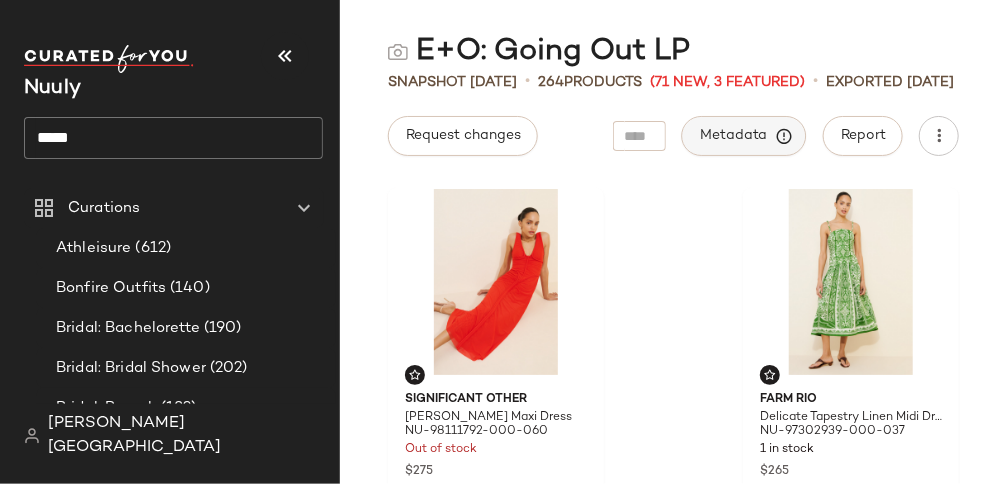 click on "Metadata" 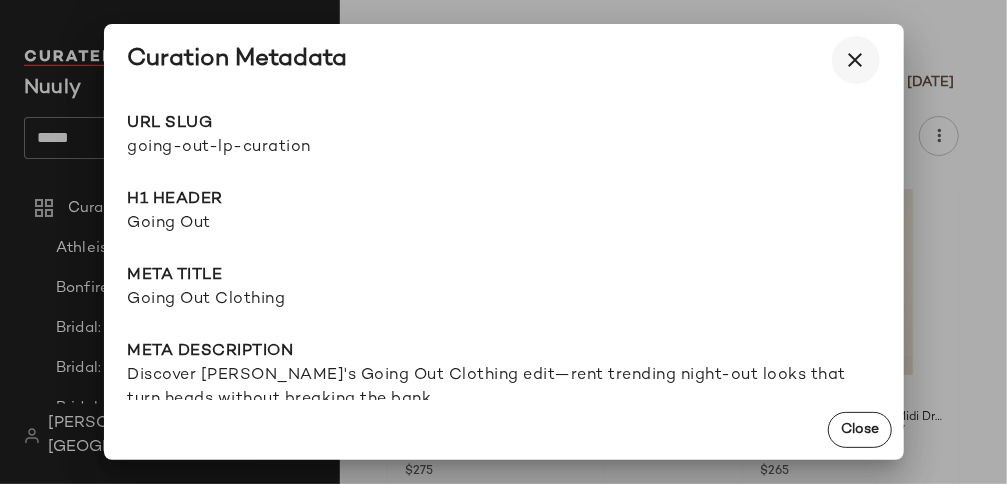 click at bounding box center [856, 60] 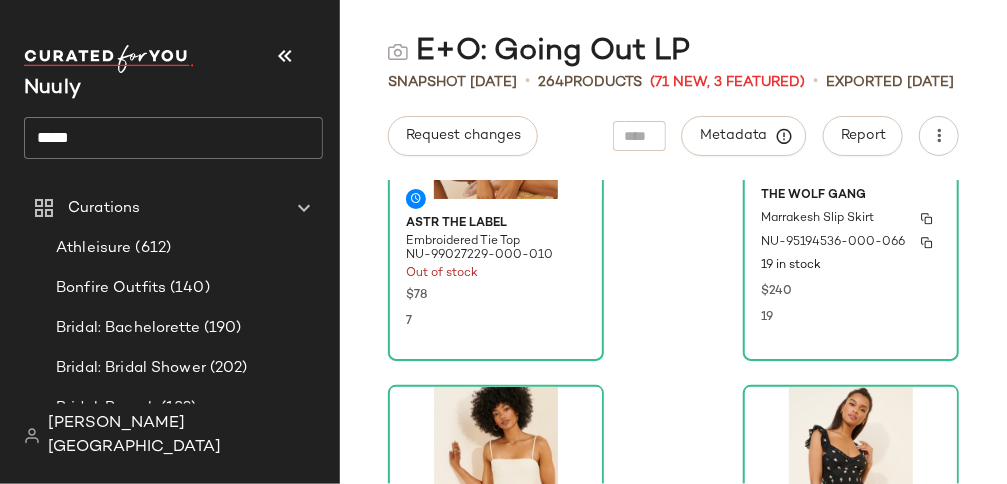 scroll, scrollTop: 984, scrollLeft: 0, axis: vertical 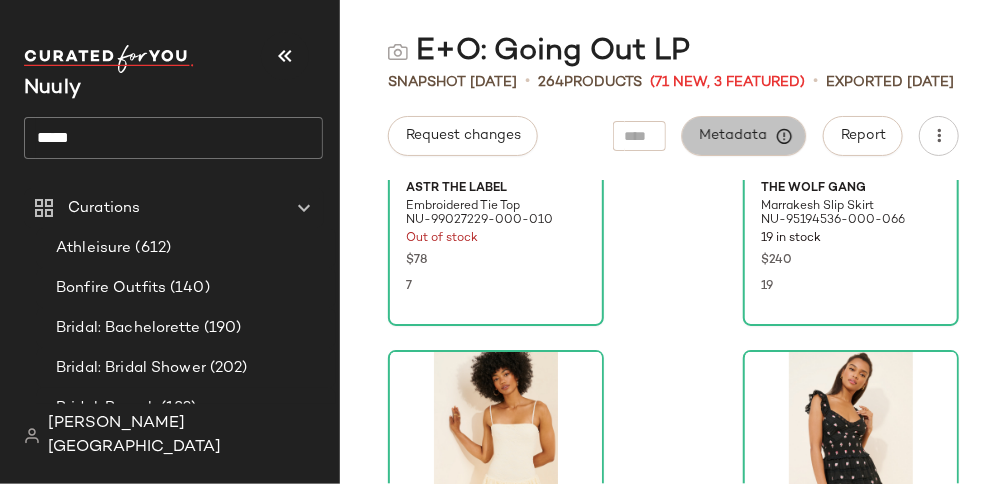 click on "Metadata" 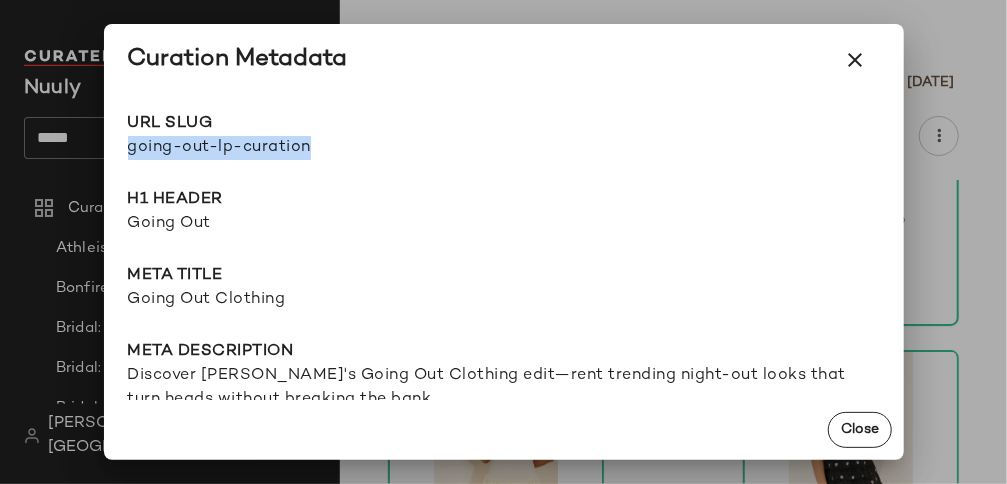 drag, startPoint x: 131, startPoint y: 148, endPoint x: 333, endPoint y: 145, distance: 202.02228 